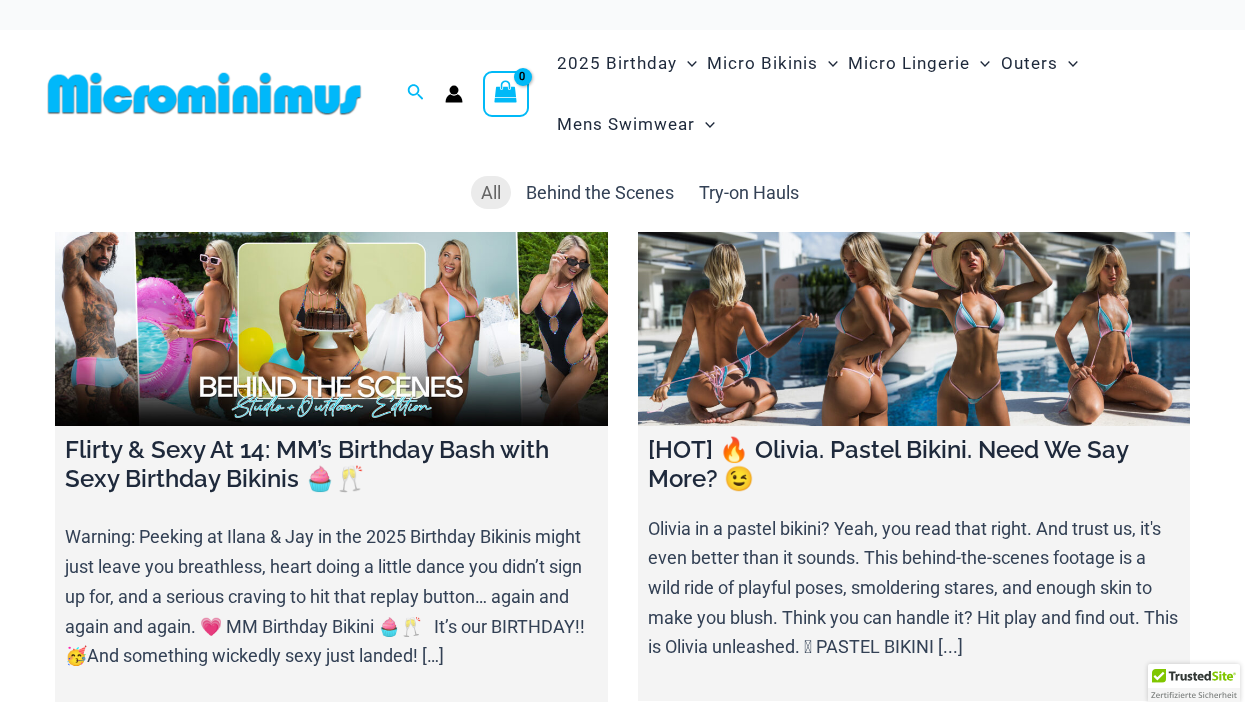 scroll, scrollTop: 0, scrollLeft: 0, axis: both 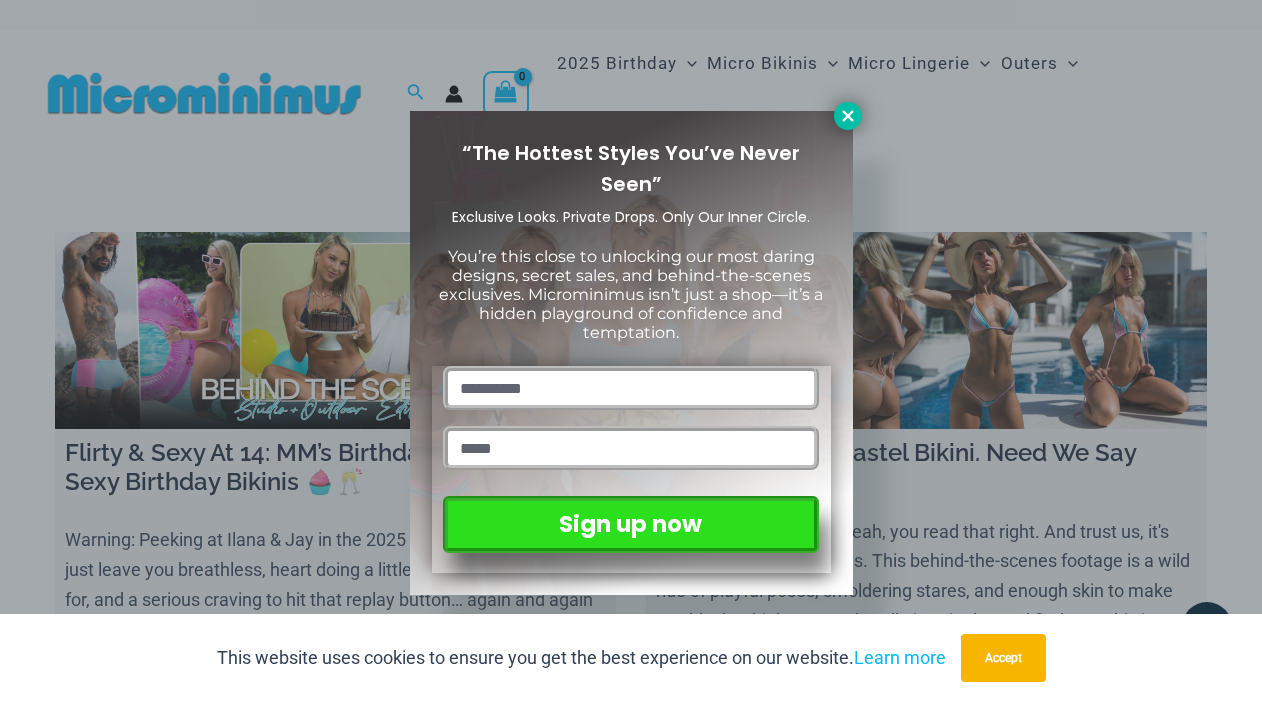click 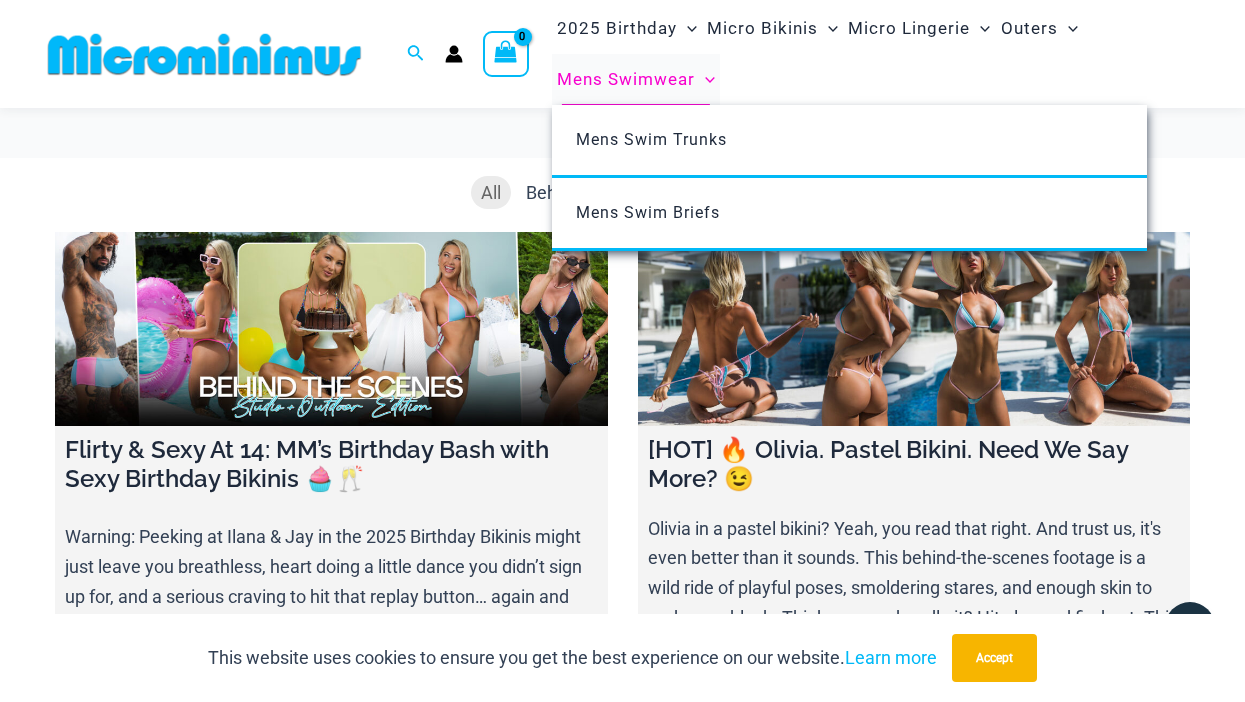 scroll, scrollTop: 102, scrollLeft: 0, axis: vertical 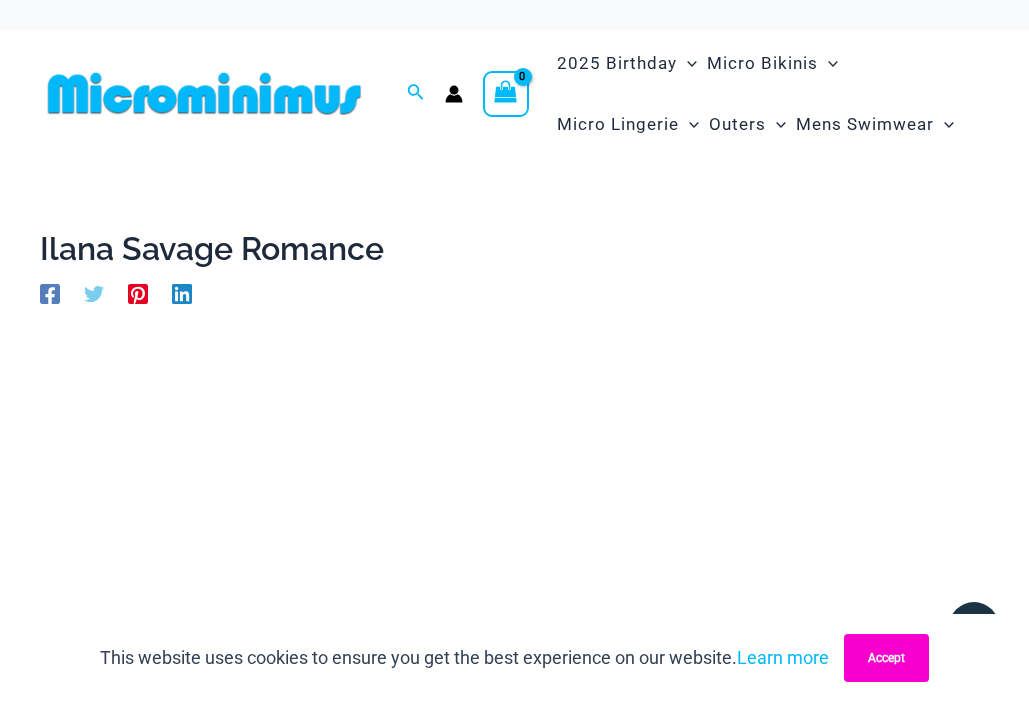 click on "Accept" at bounding box center [886, 658] 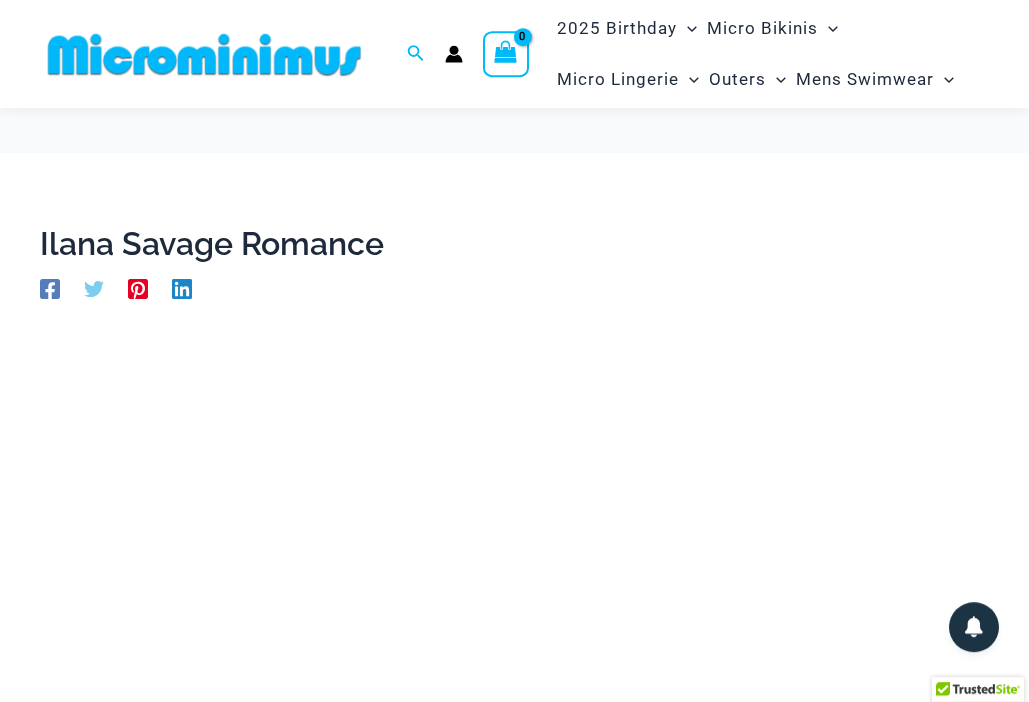scroll, scrollTop: 204, scrollLeft: 0, axis: vertical 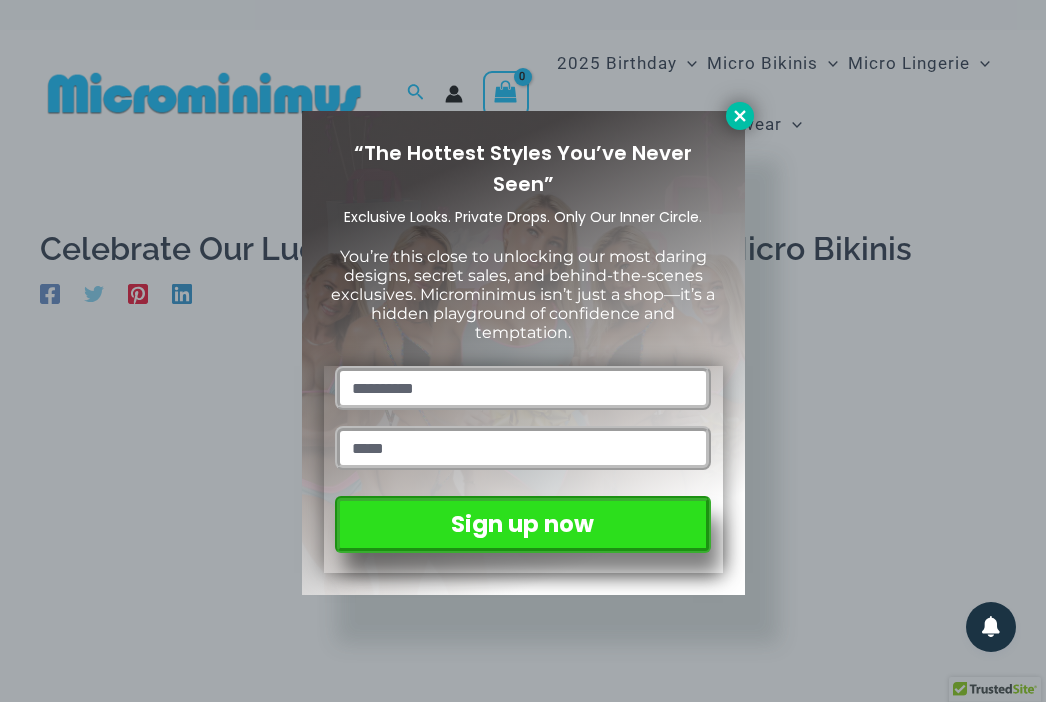 click 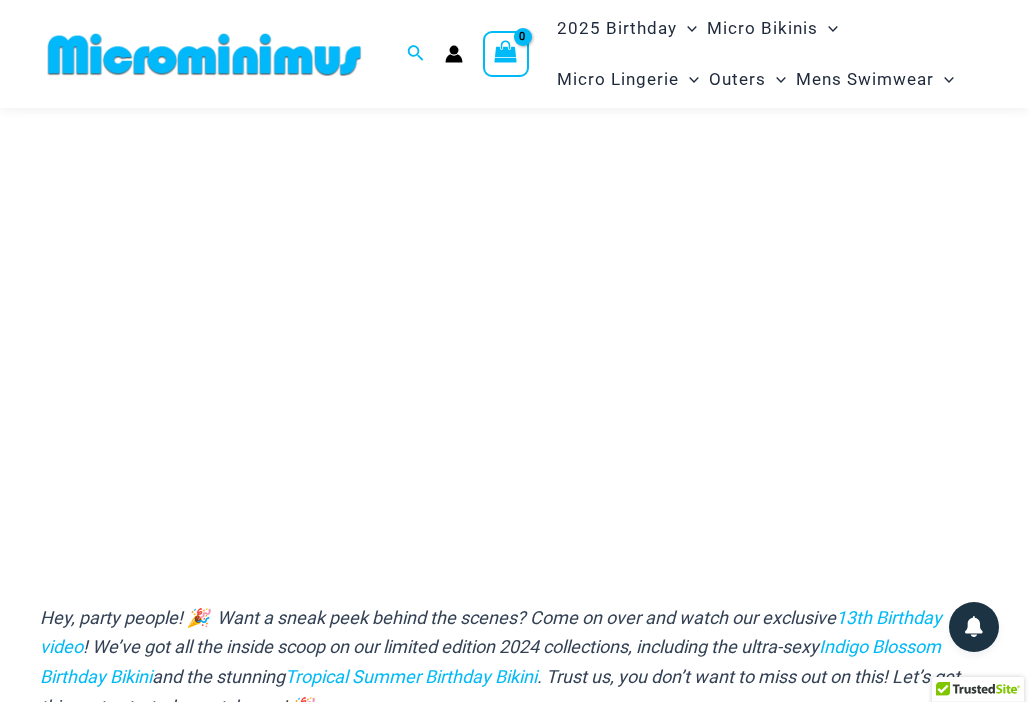 scroll, scrollTop: 306, scrollLeft: 0, axis: vertical 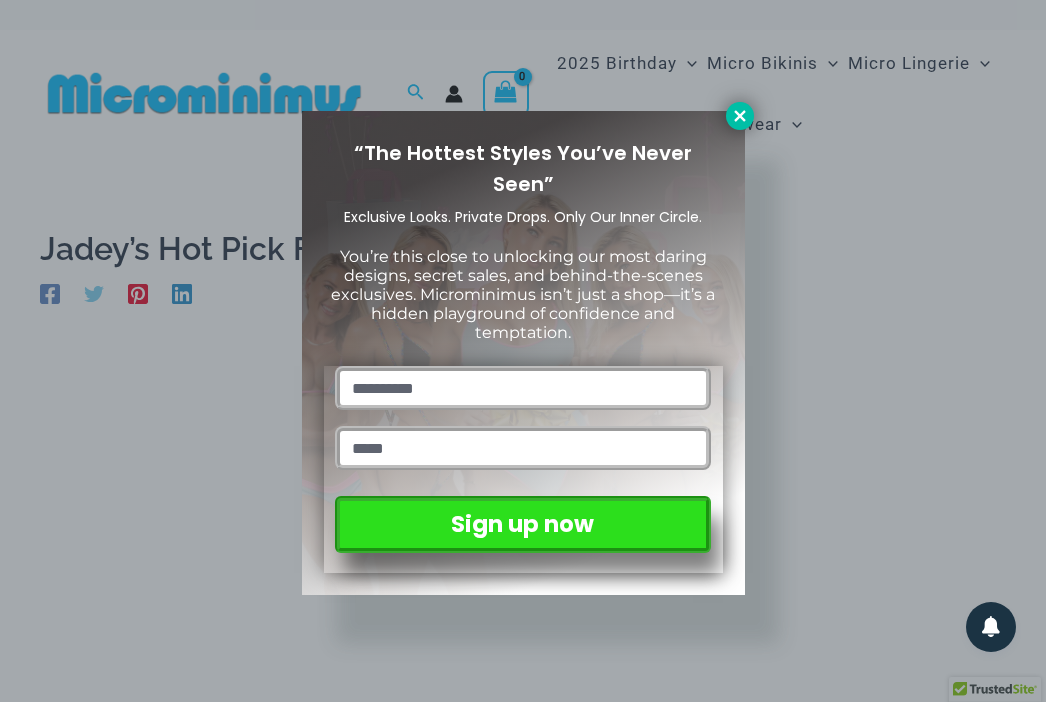 click 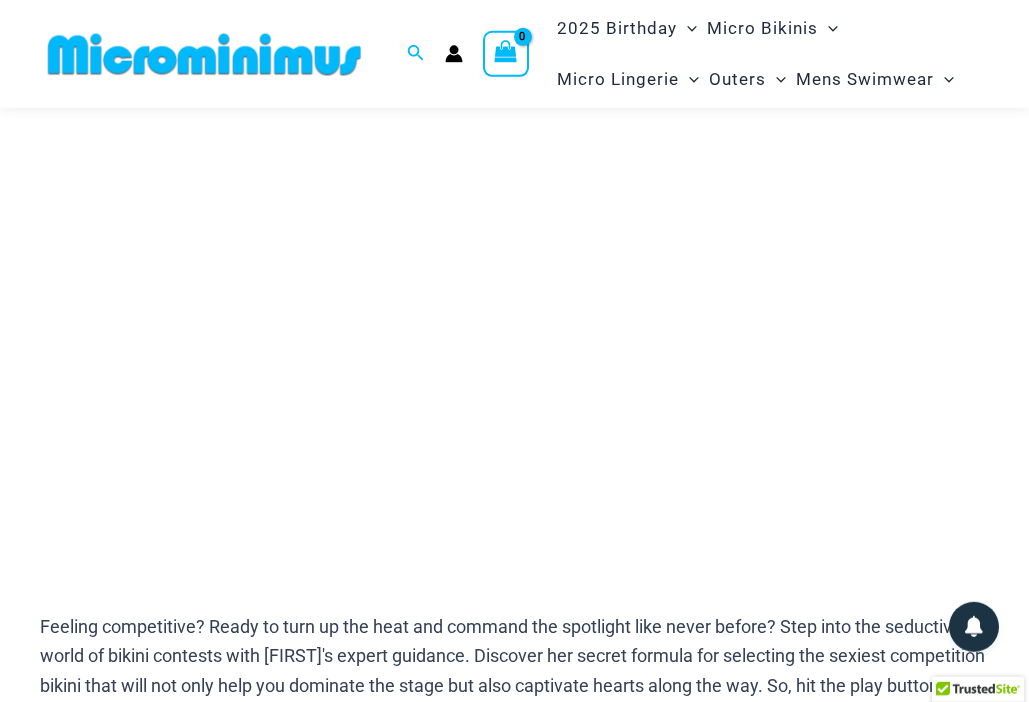 scroll, scrollTop: 286, scrollLeft: 0, axis: vertical 